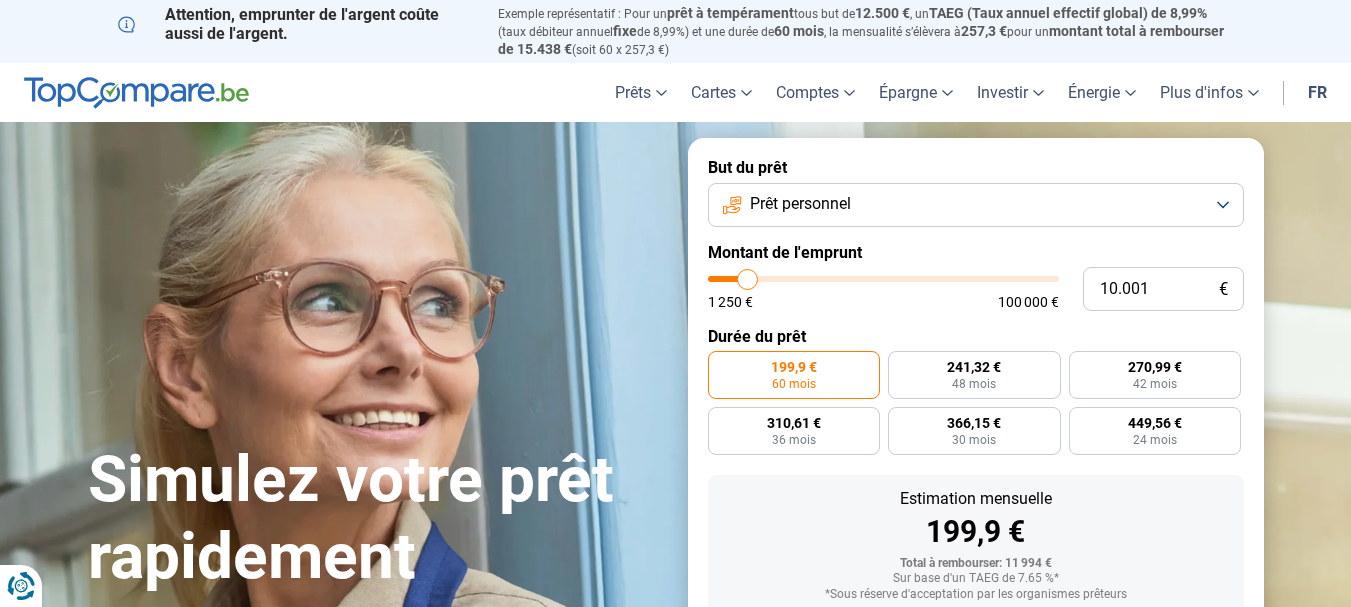 scroll, scrollTop: 0, scrollLeft: 0, axis: both 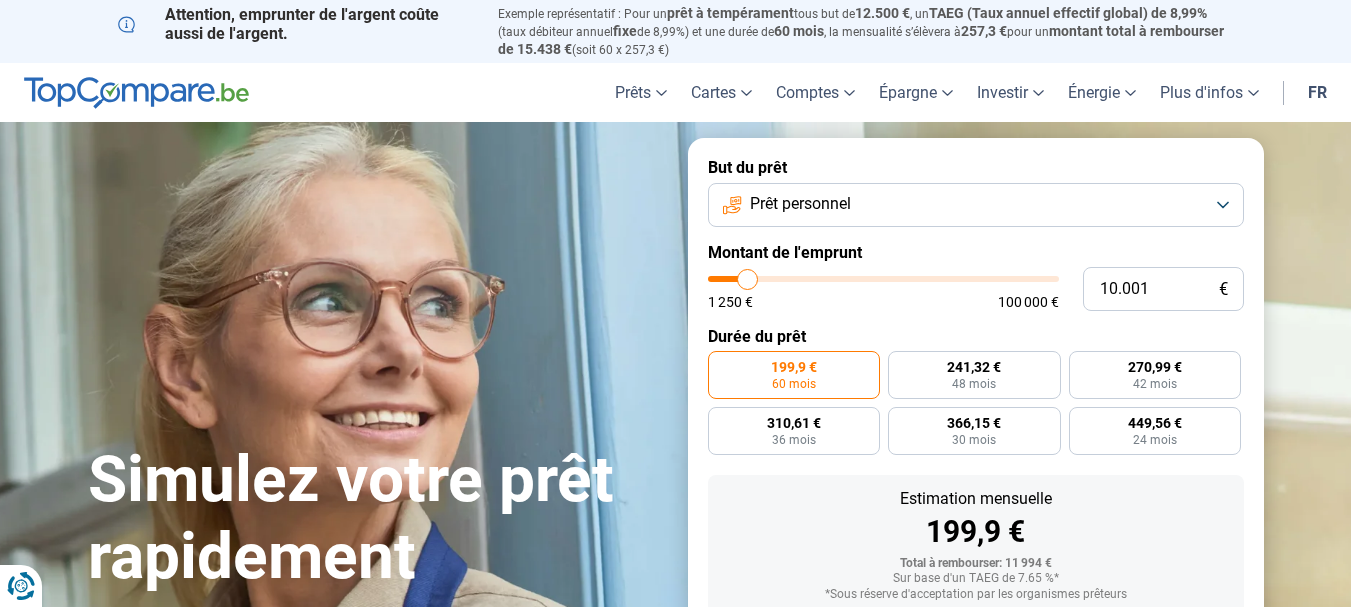 type on "9.750" 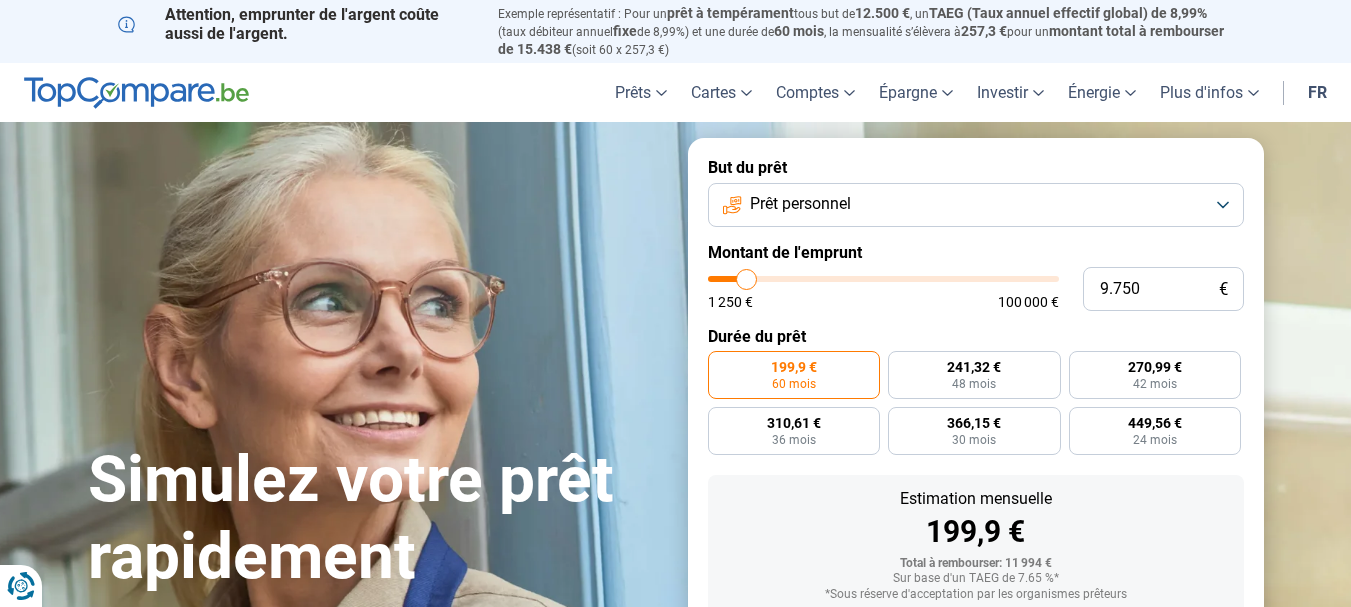 type on "10.500" 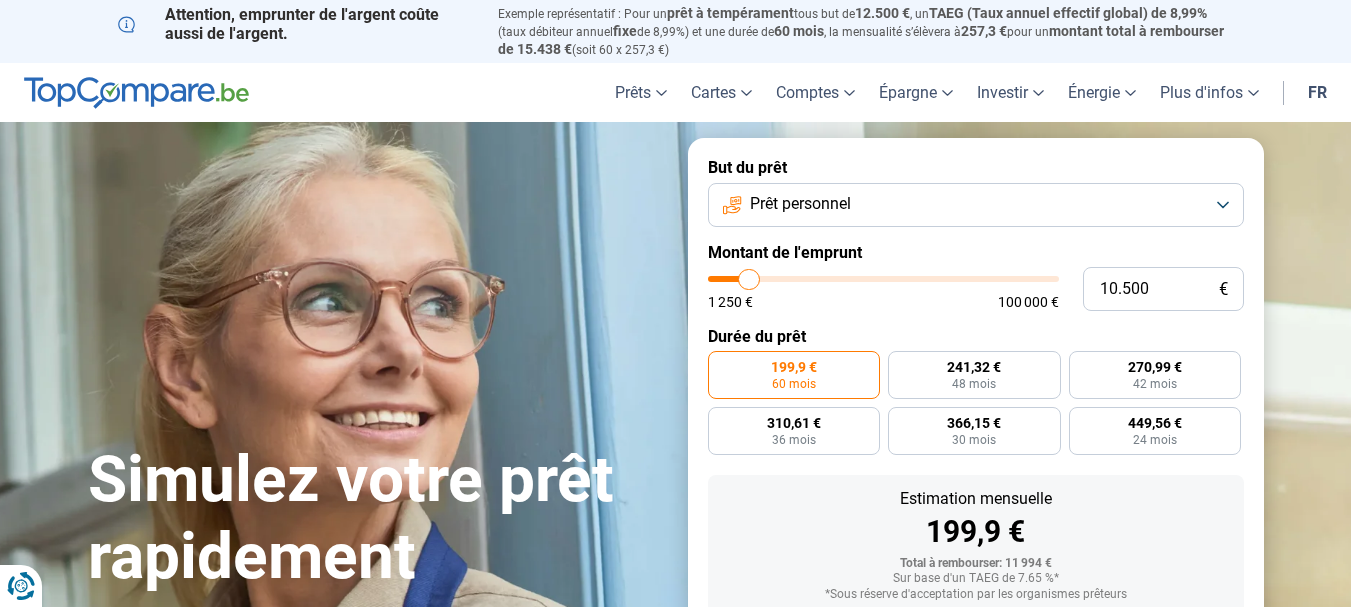 type on "11.500" 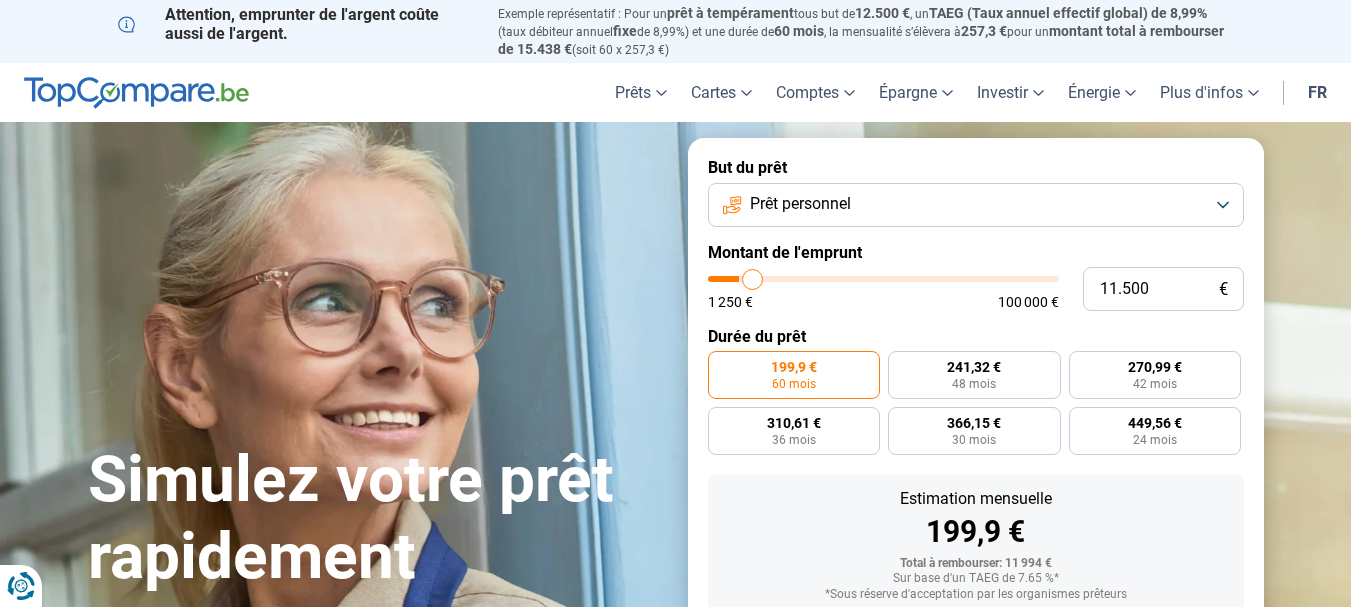 type on "13.000" 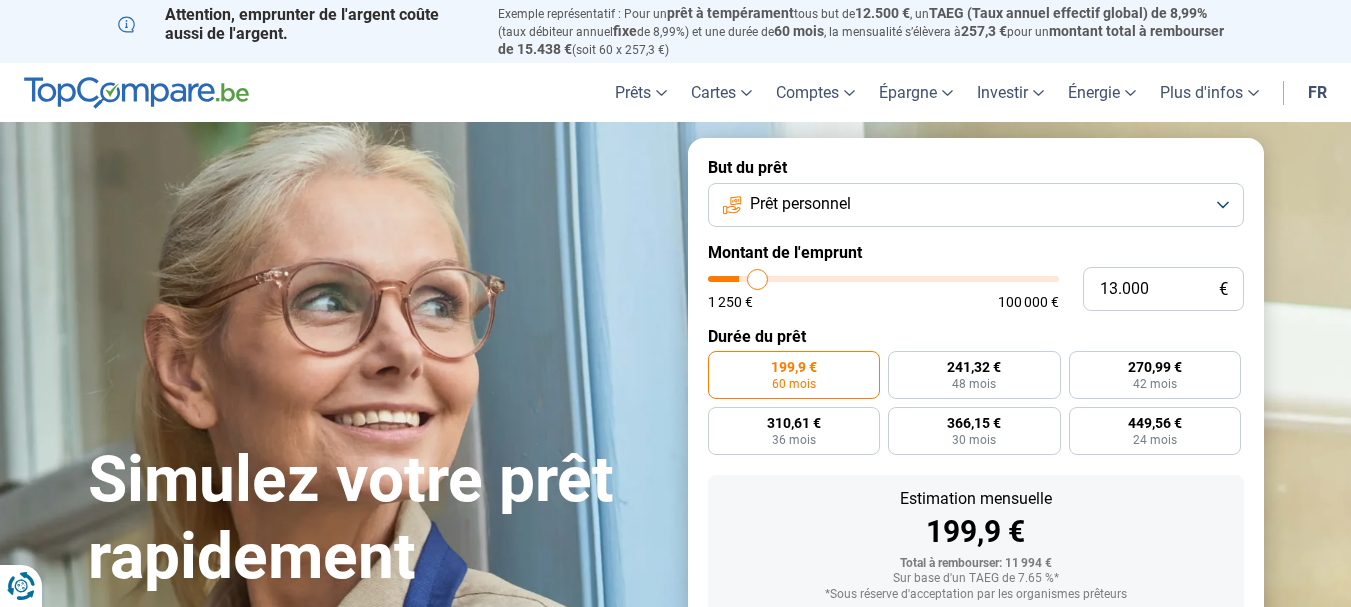 type on "14.250" 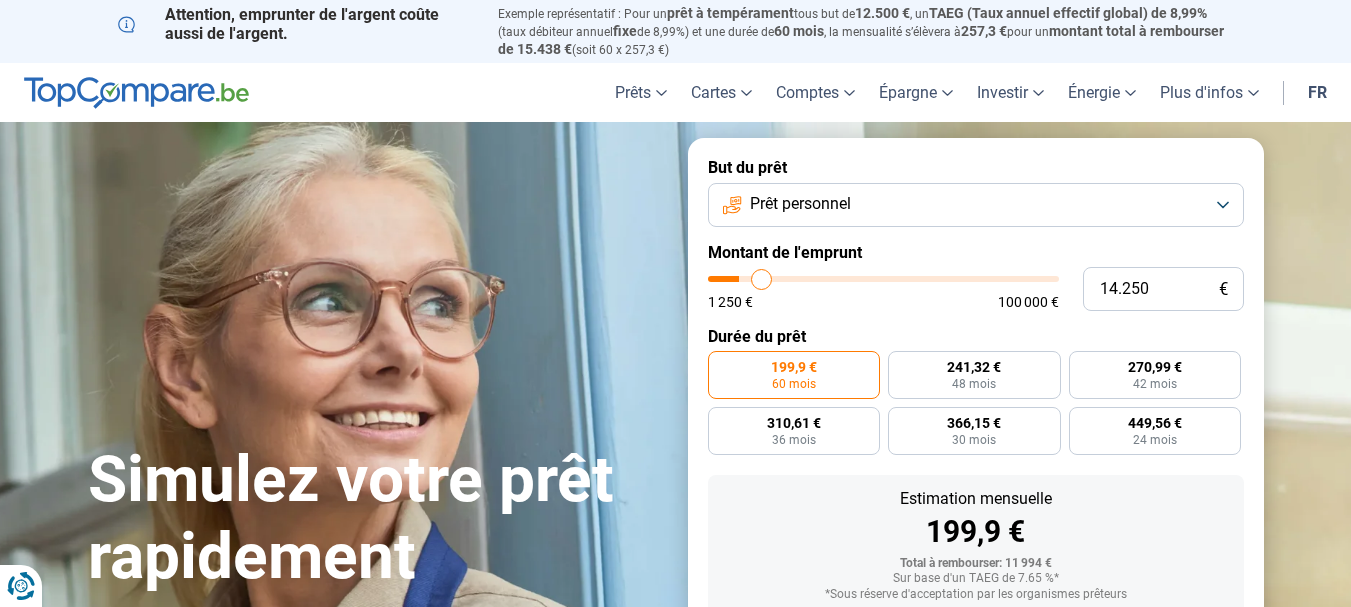 type on "15.000" 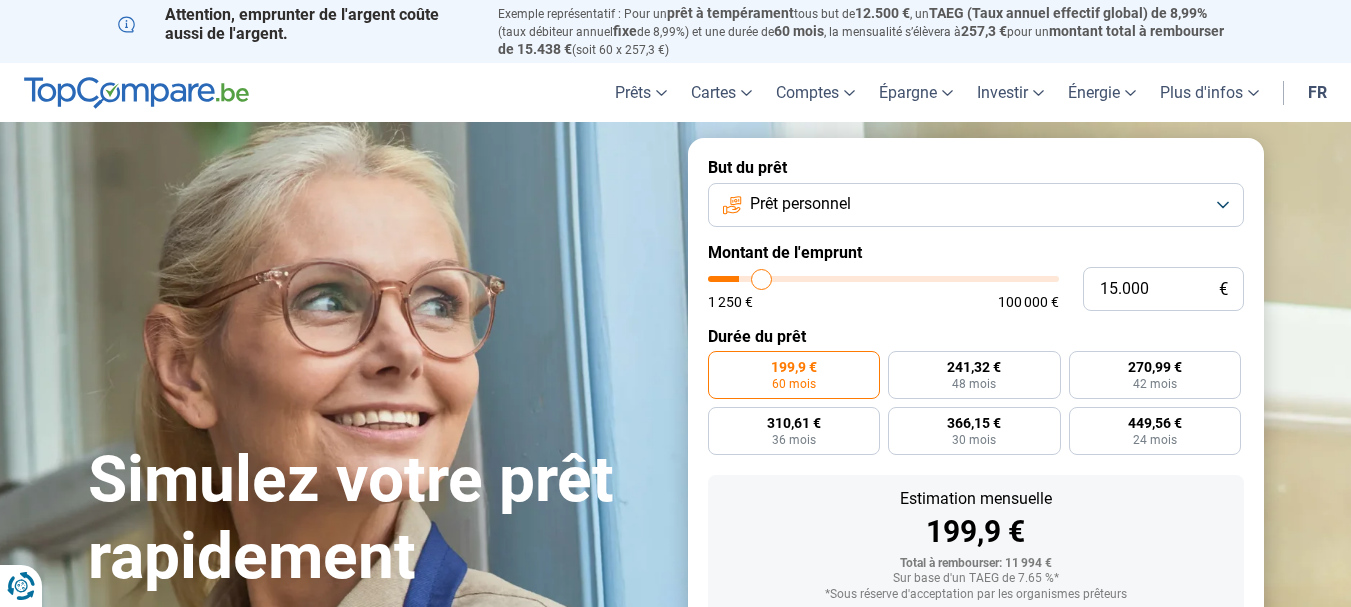 type on "15000" 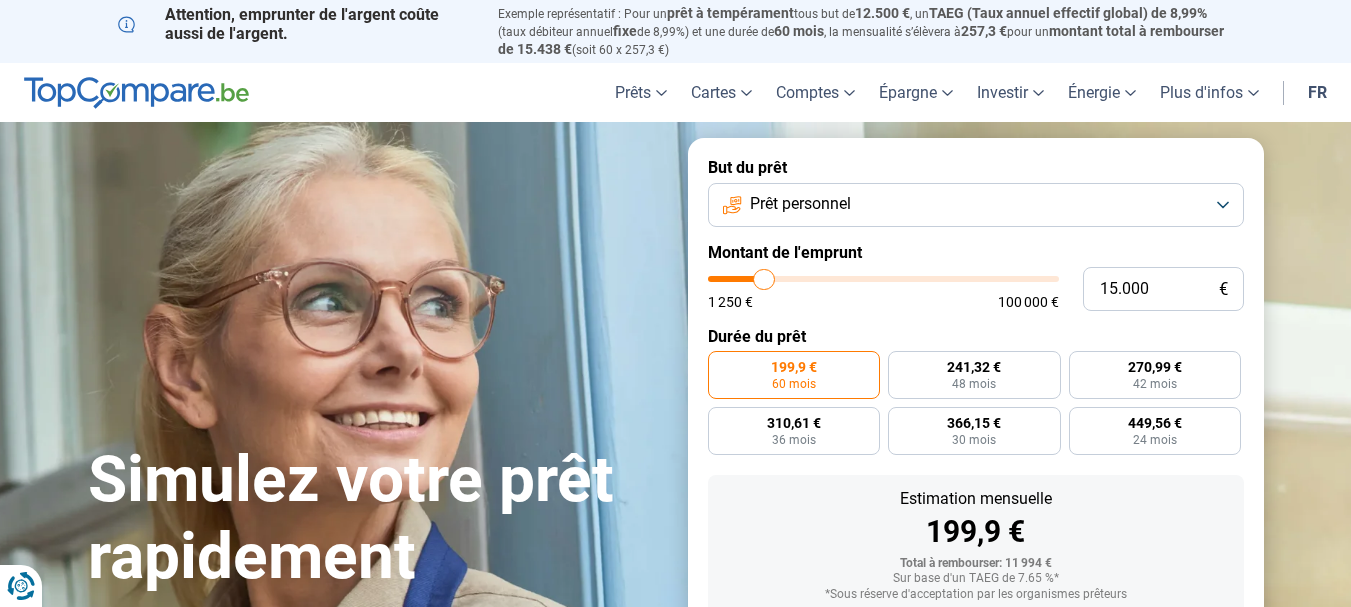 type on "16.000" 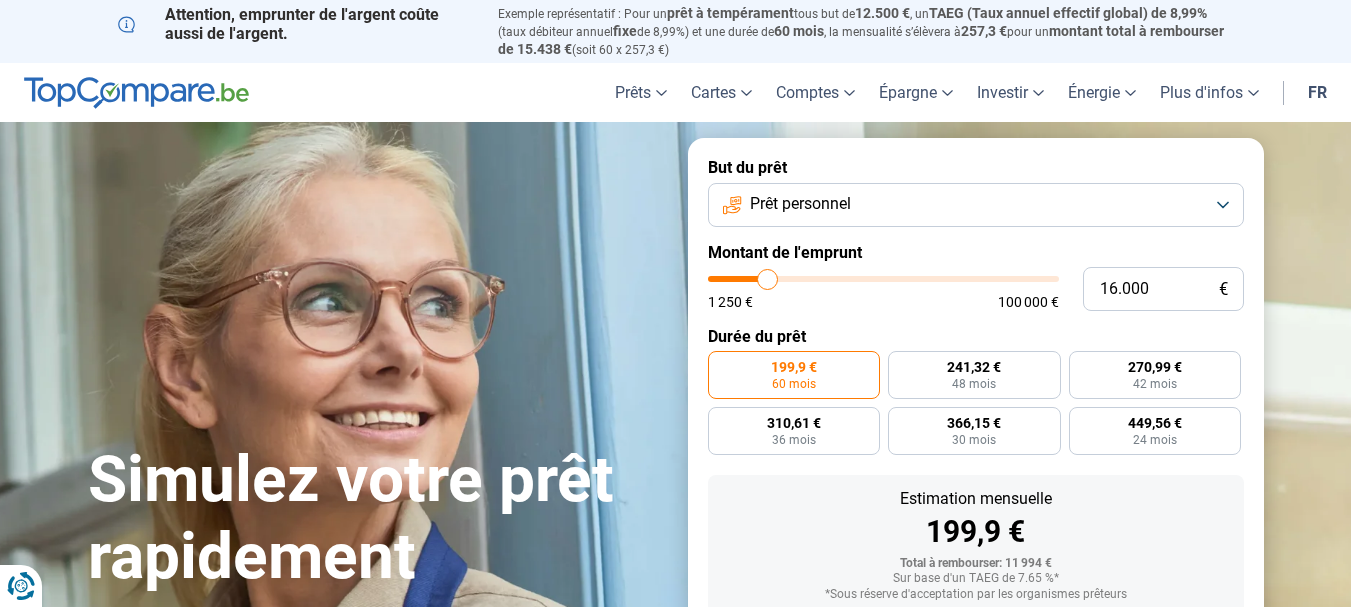 type on "17.000" 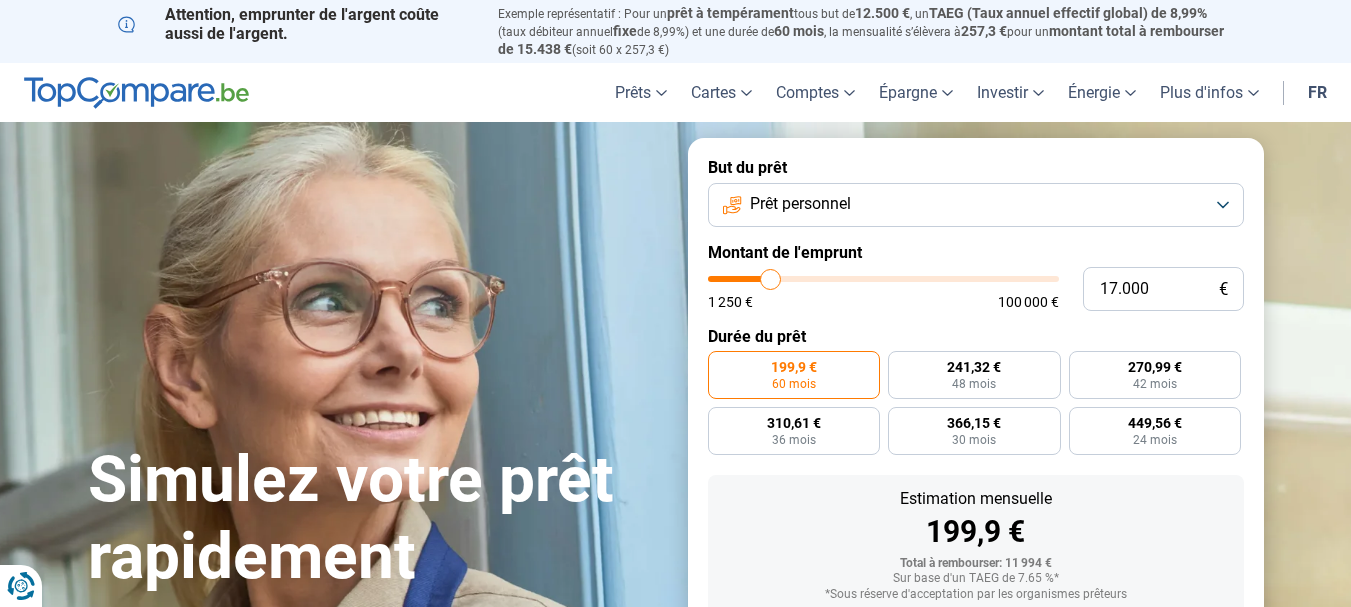 type on "17.750" 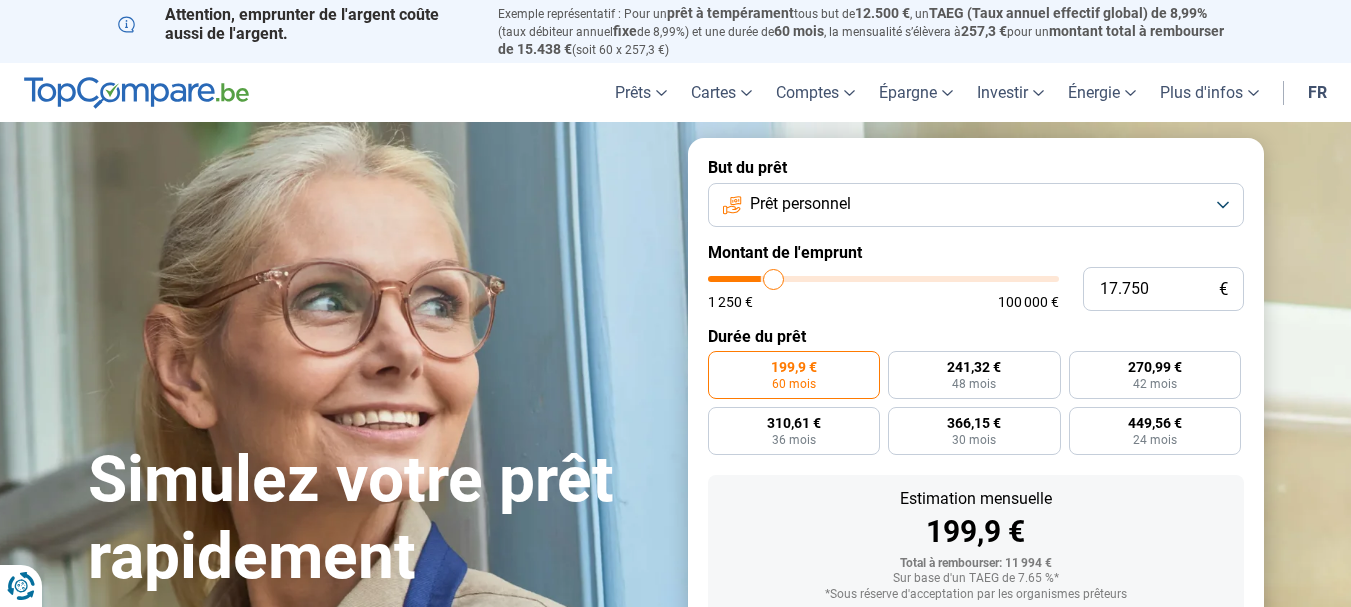 type on "18.000" 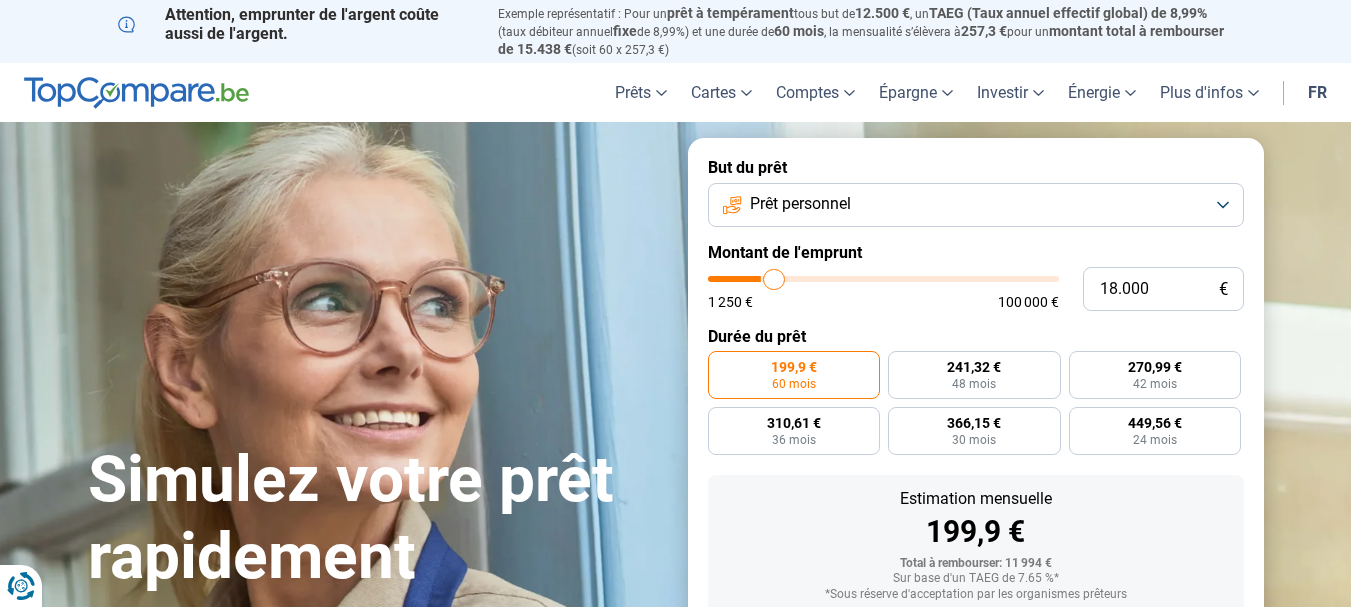 type on "18.500" 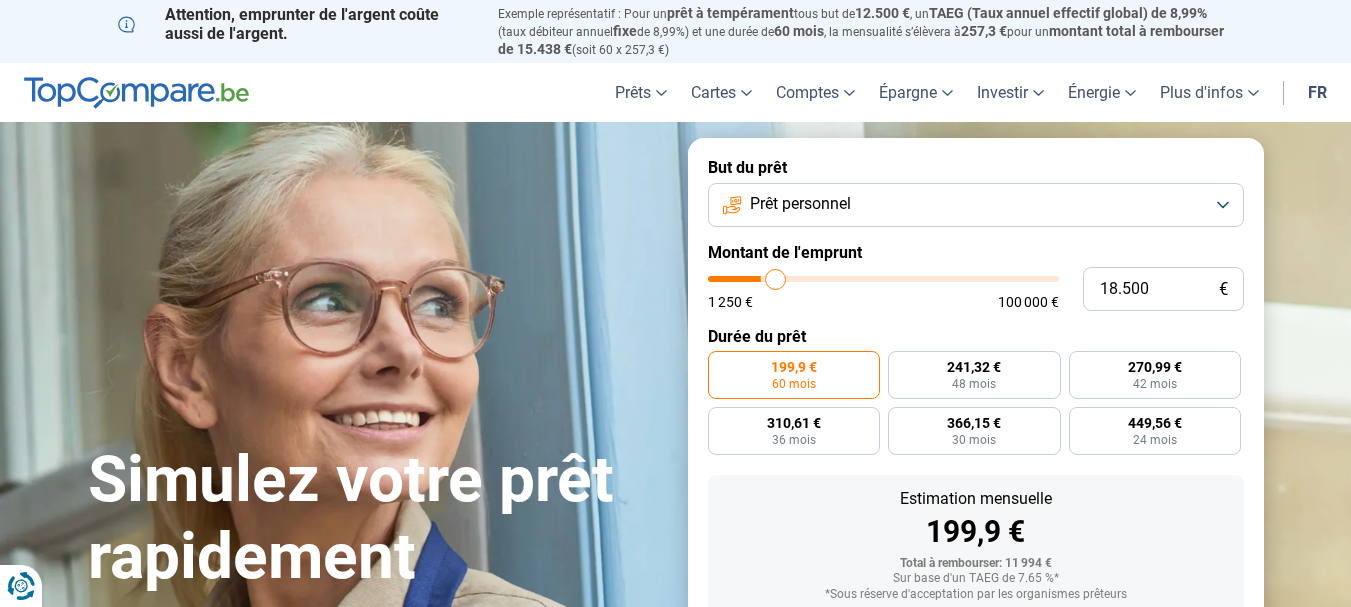 type on "19.000" 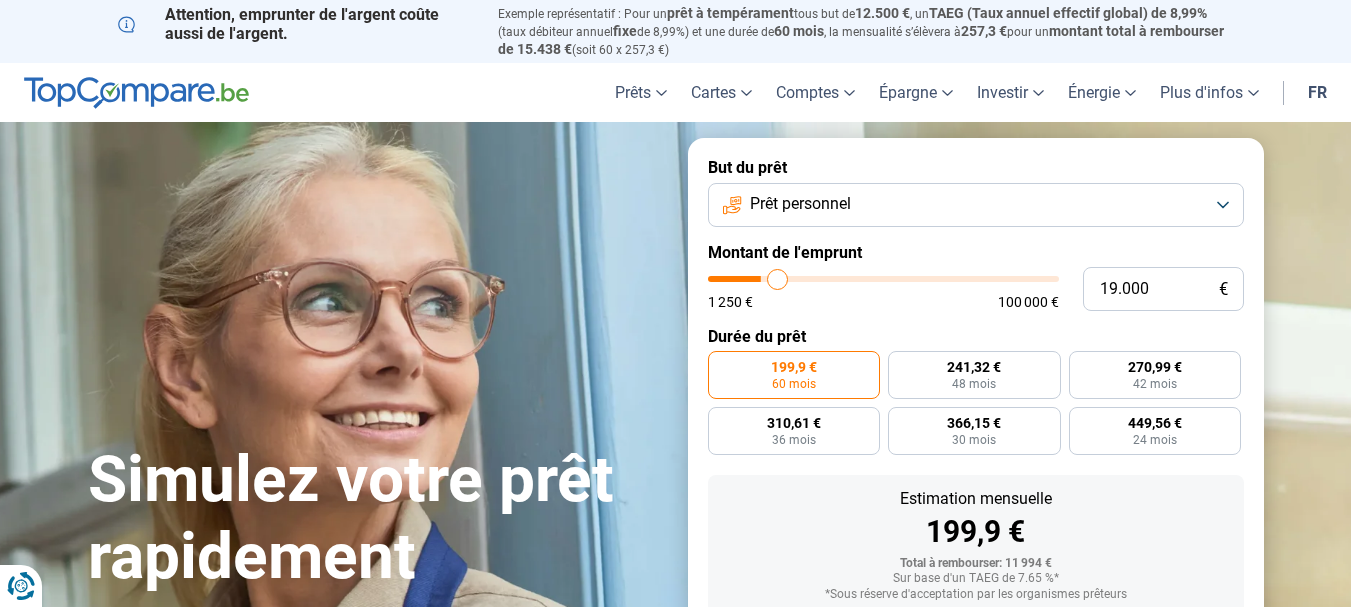 type on "19.250" 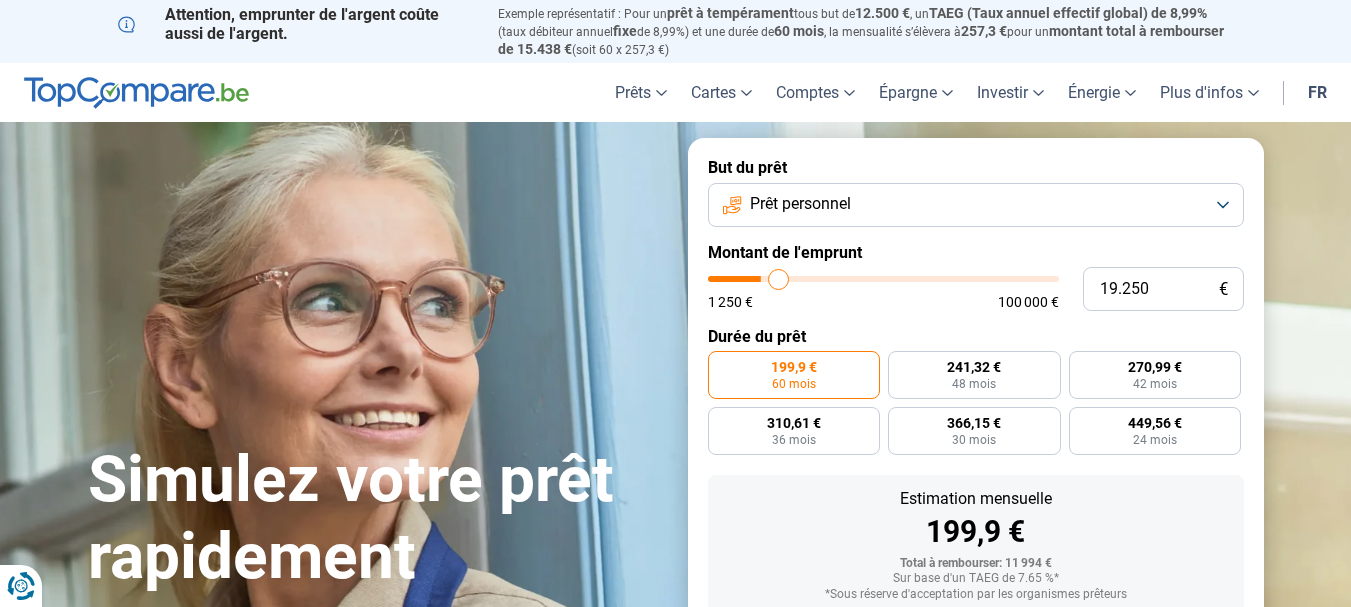 type on "19.750" 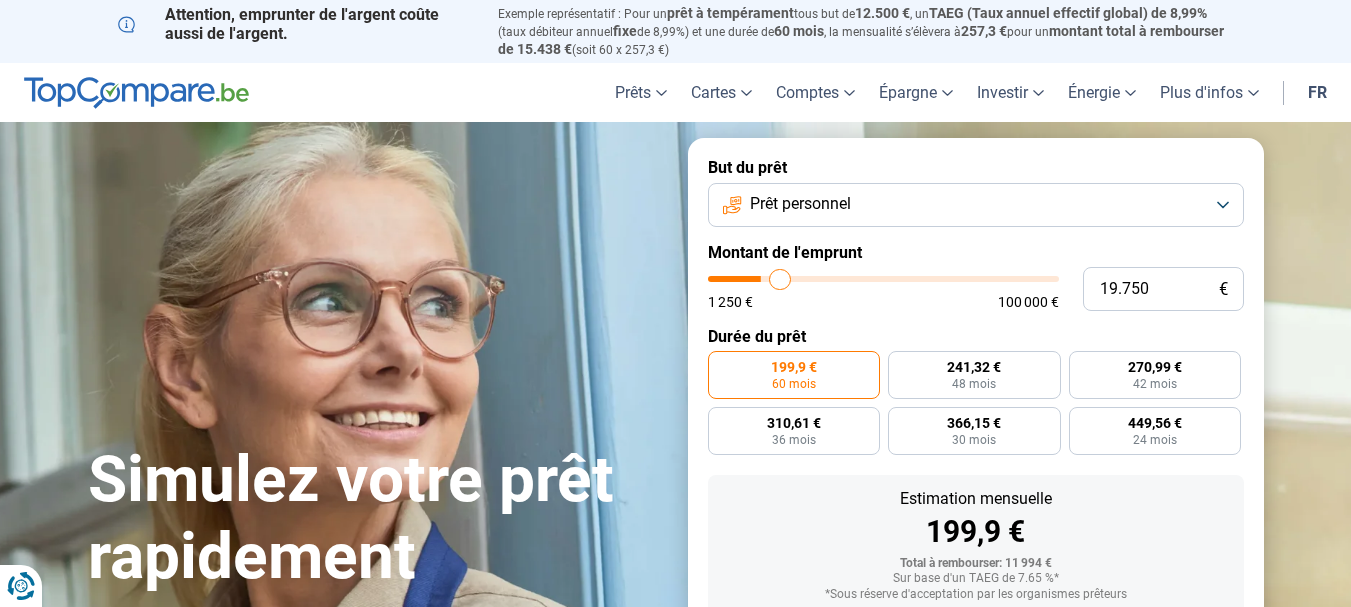 type on "20.000" 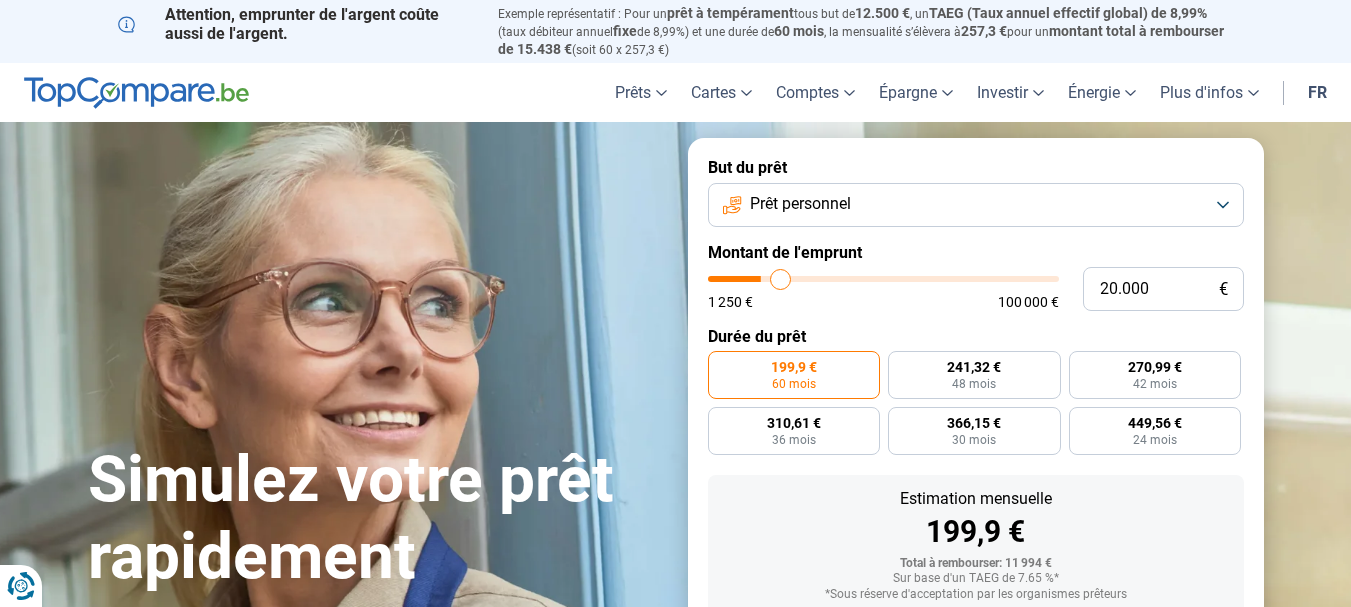 type on "20.250" 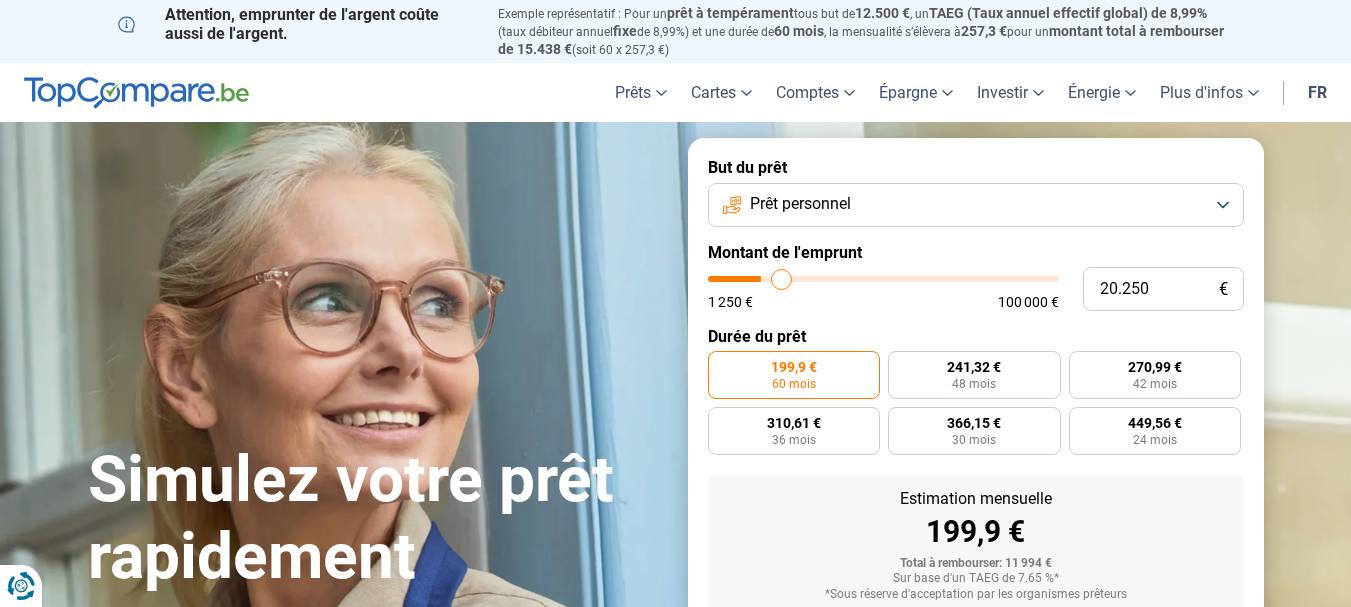 type on "20.500" 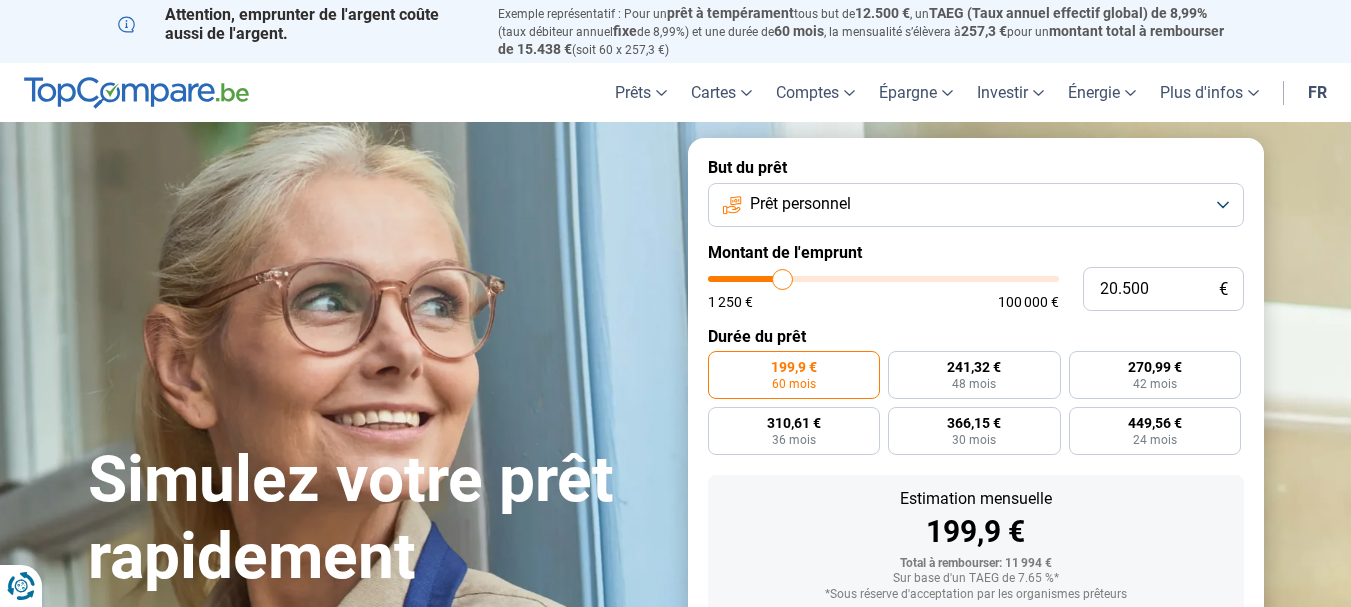 type on "20.750" 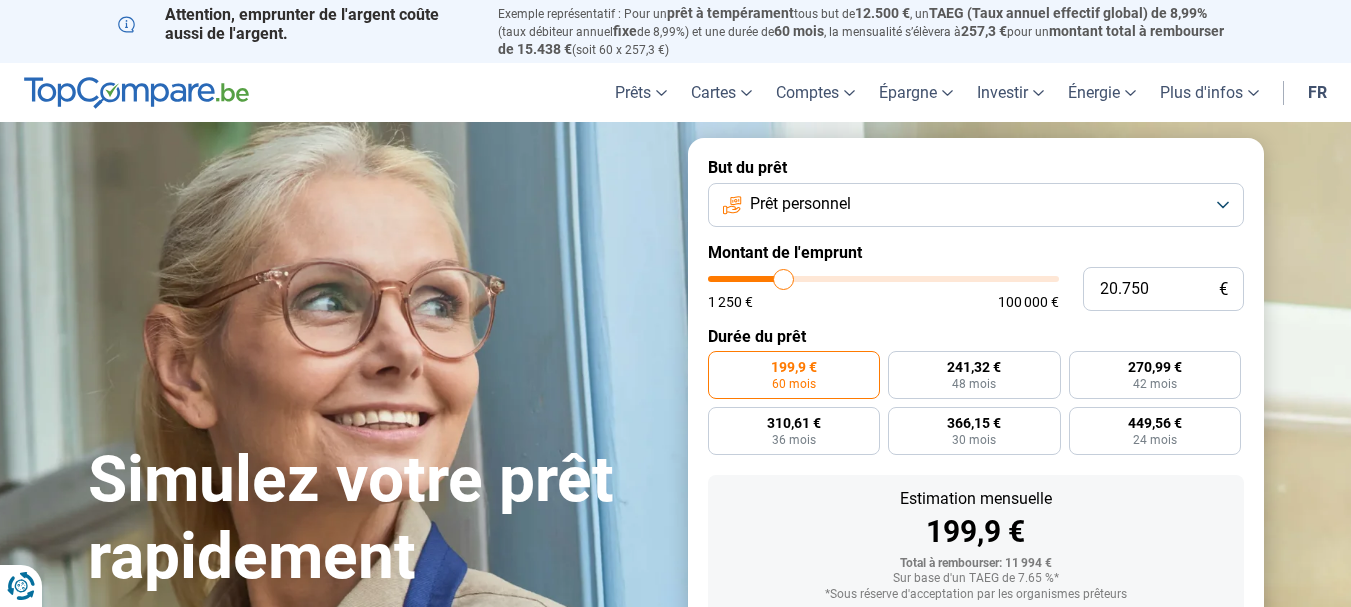 type on "21.250" 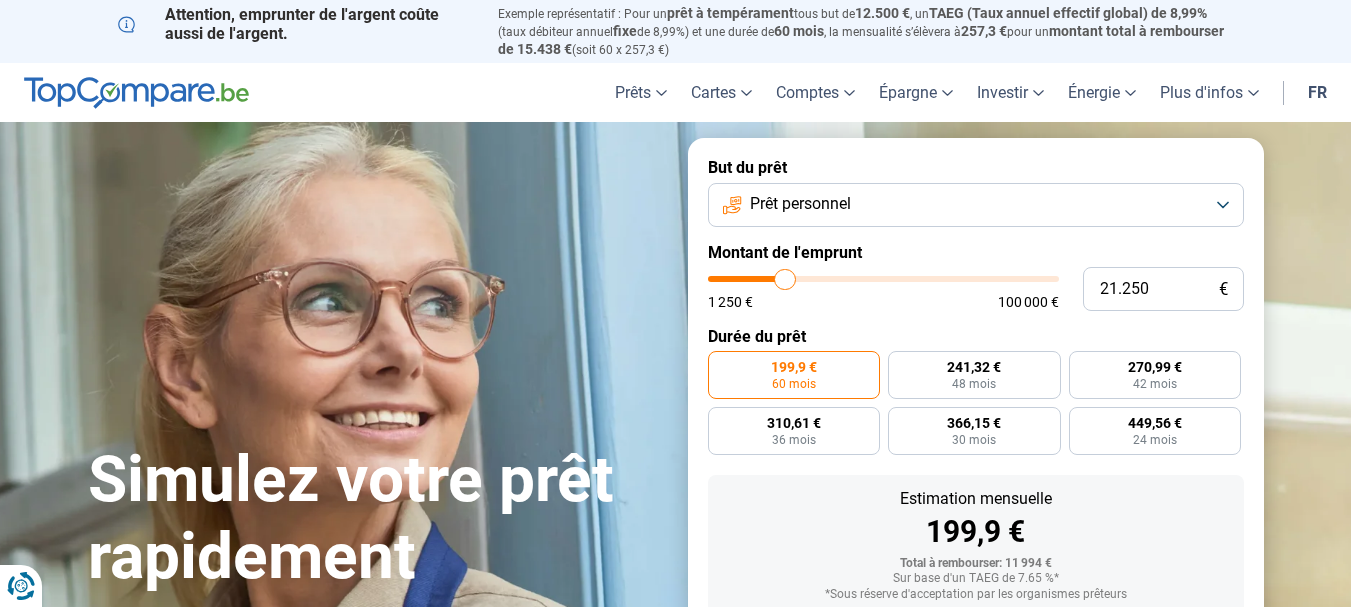 drag, startPoint x: 745, startPoint y: 274, endPoint x: 785, endPoint y: 273, distance: 40.012497 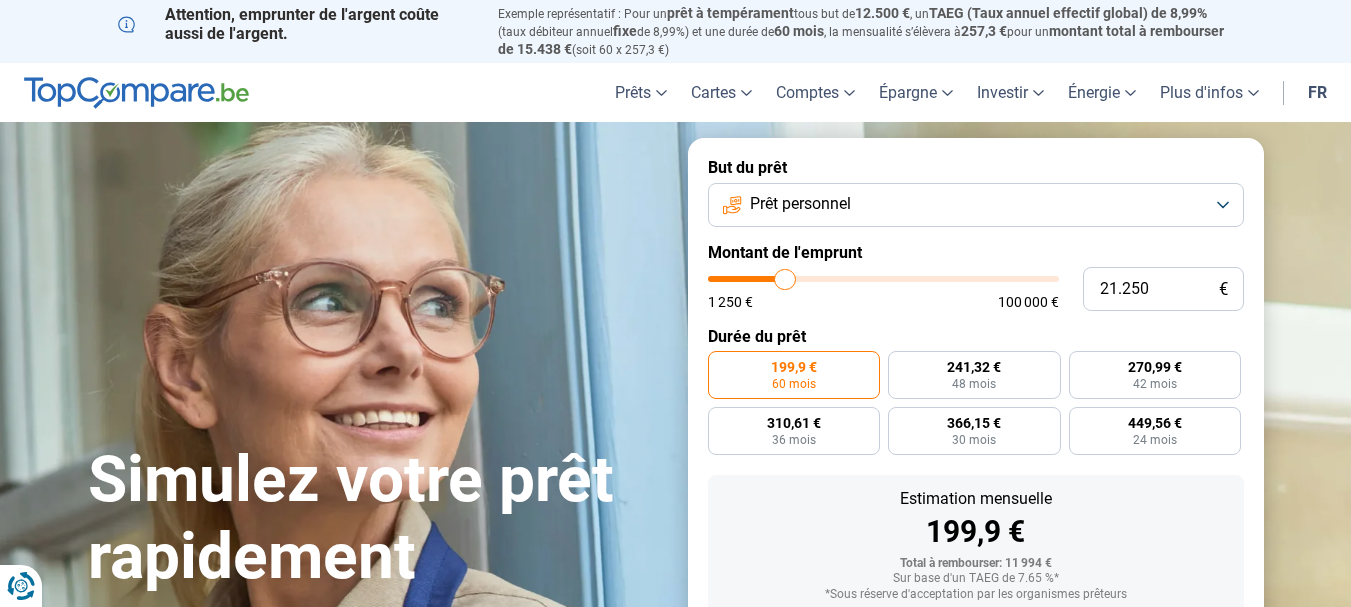 type on "21250" 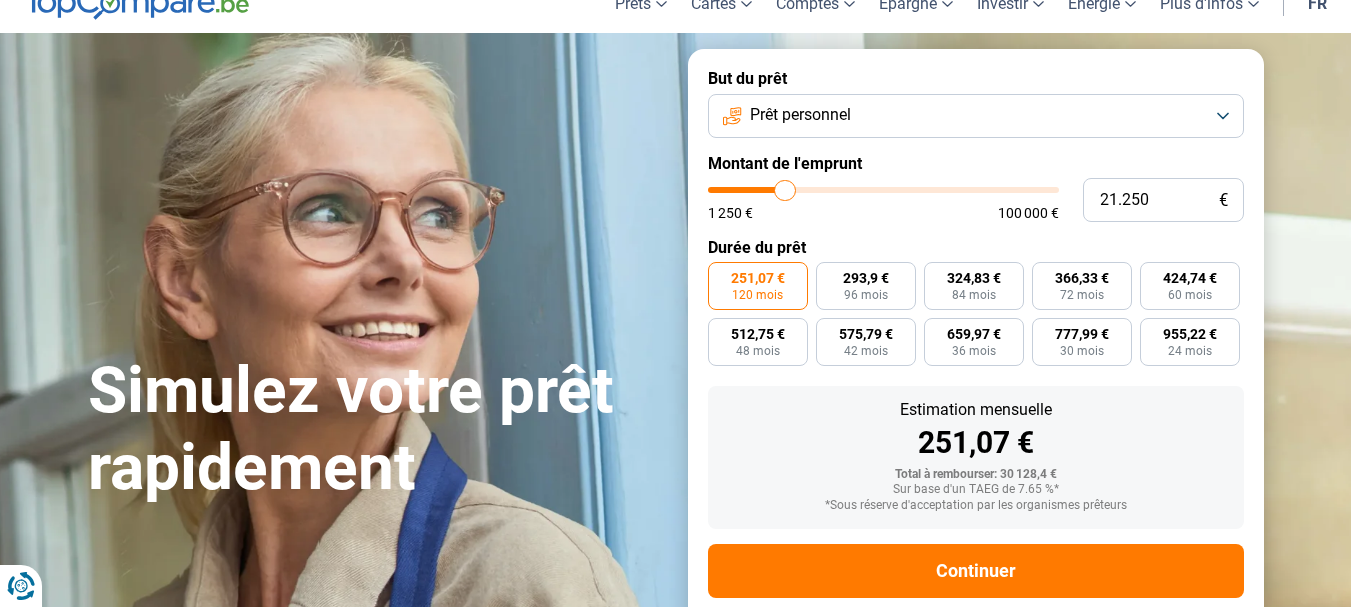 scroll, scrollTop: 127, scrollLeft: 0, axis: vertical 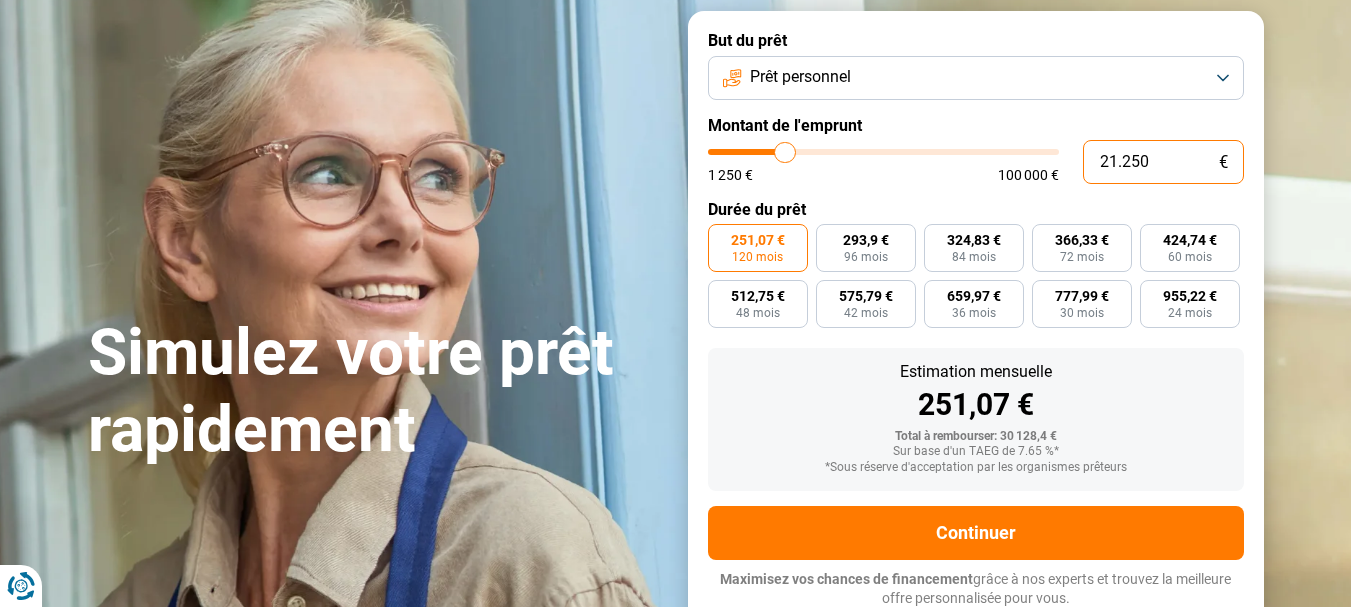 drag, startPoint x: 1150, startPoint y: 161, endPoint x: 1079, endPoint y: 159, distance: 71.02816 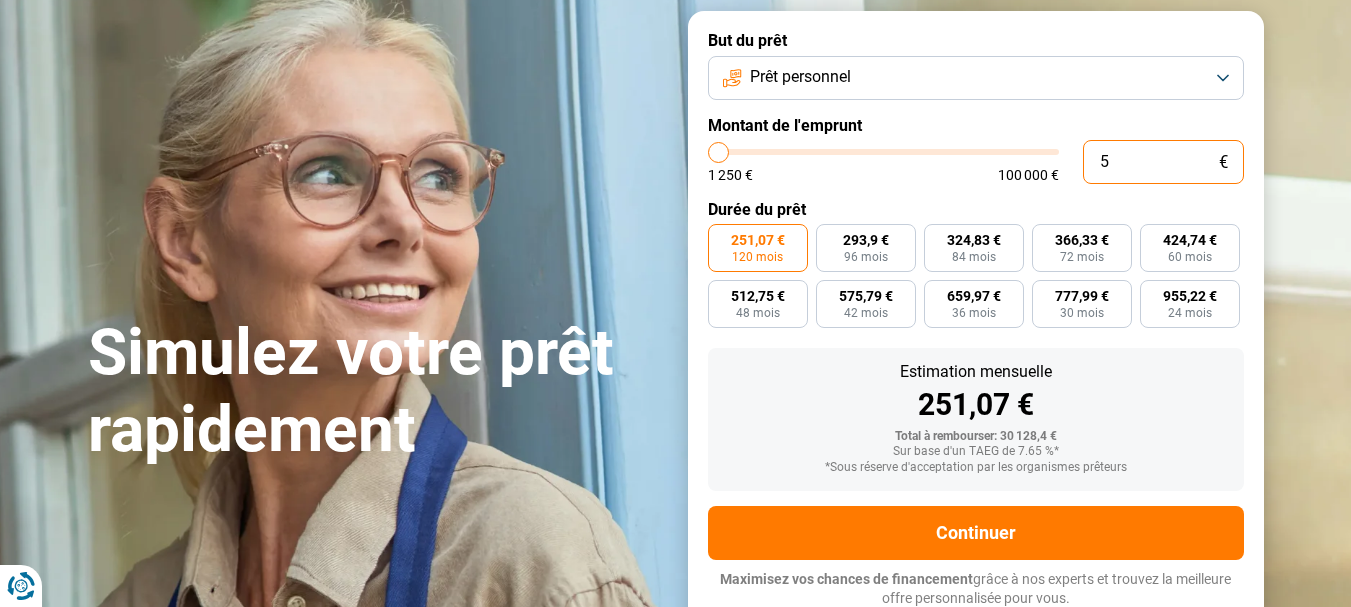 type on "50" 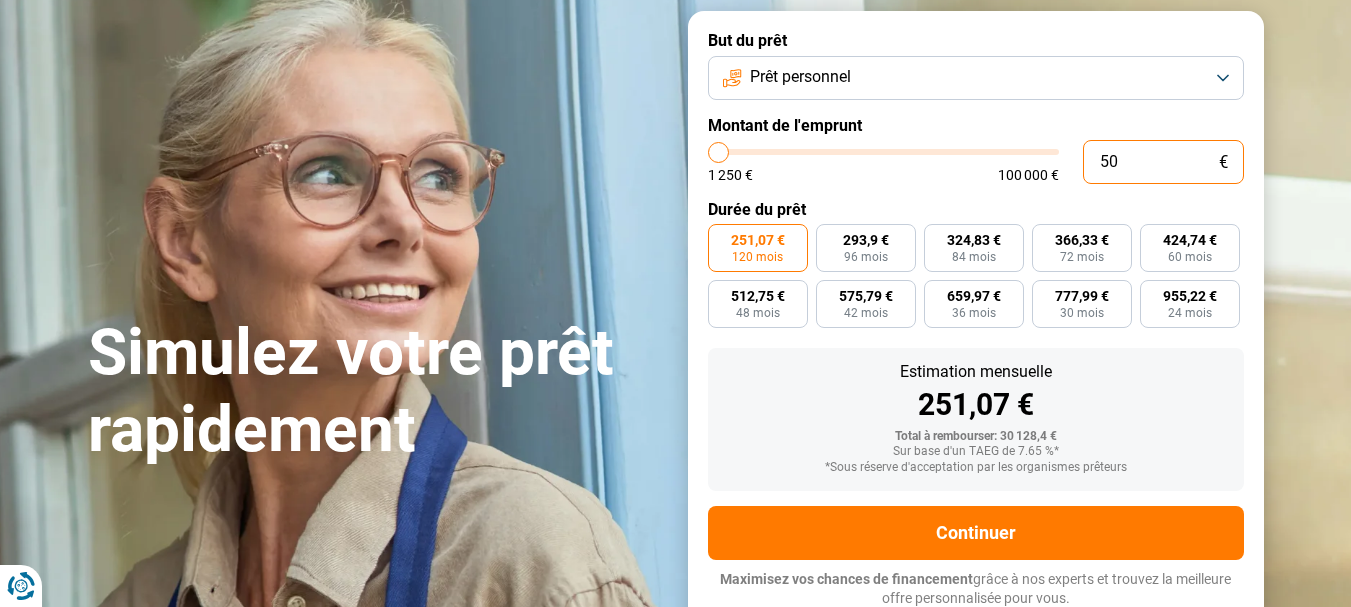 type on "500" 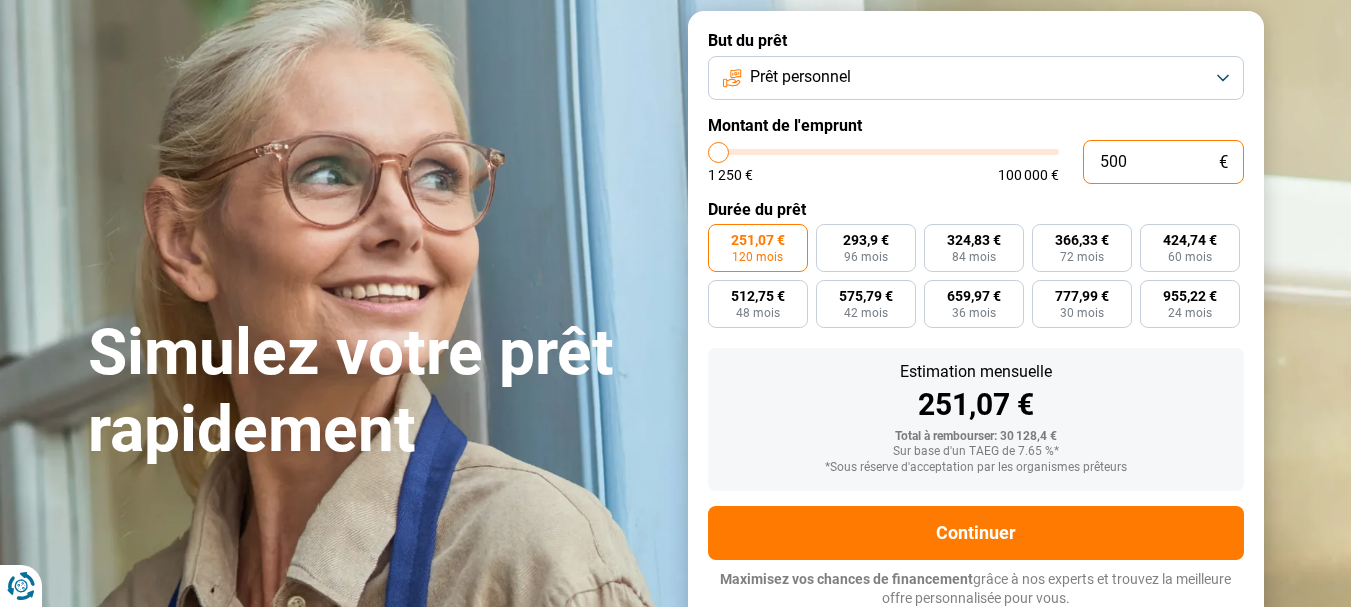 type on "5.000" 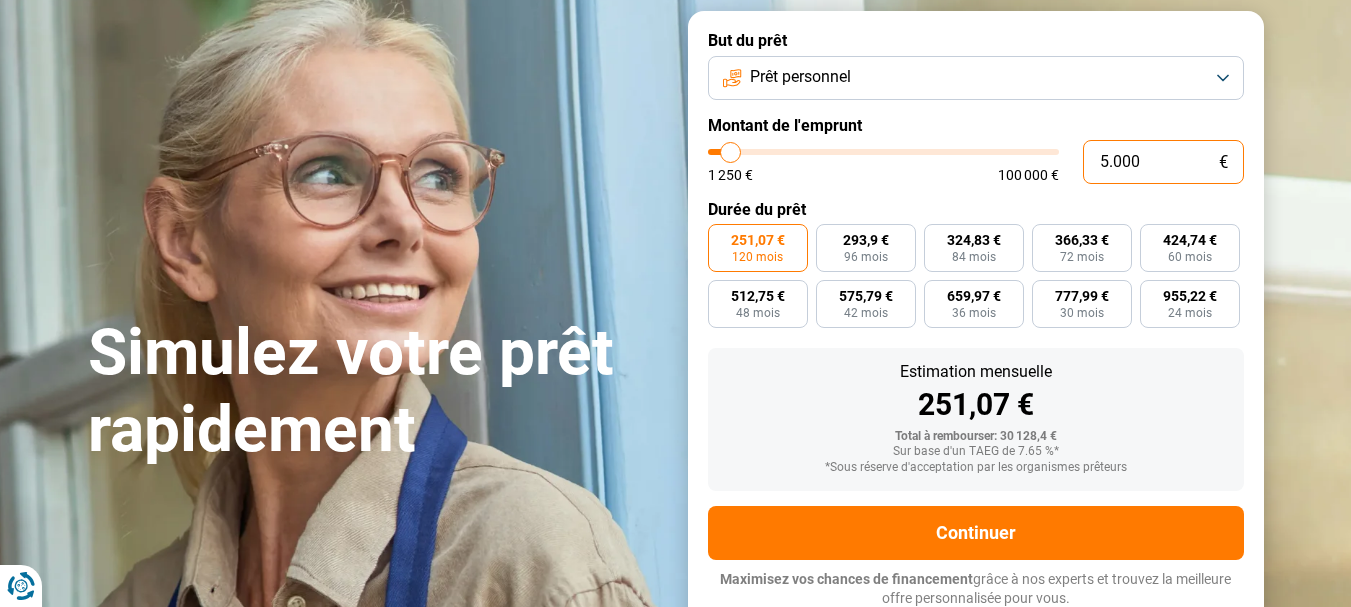 radio on "true" 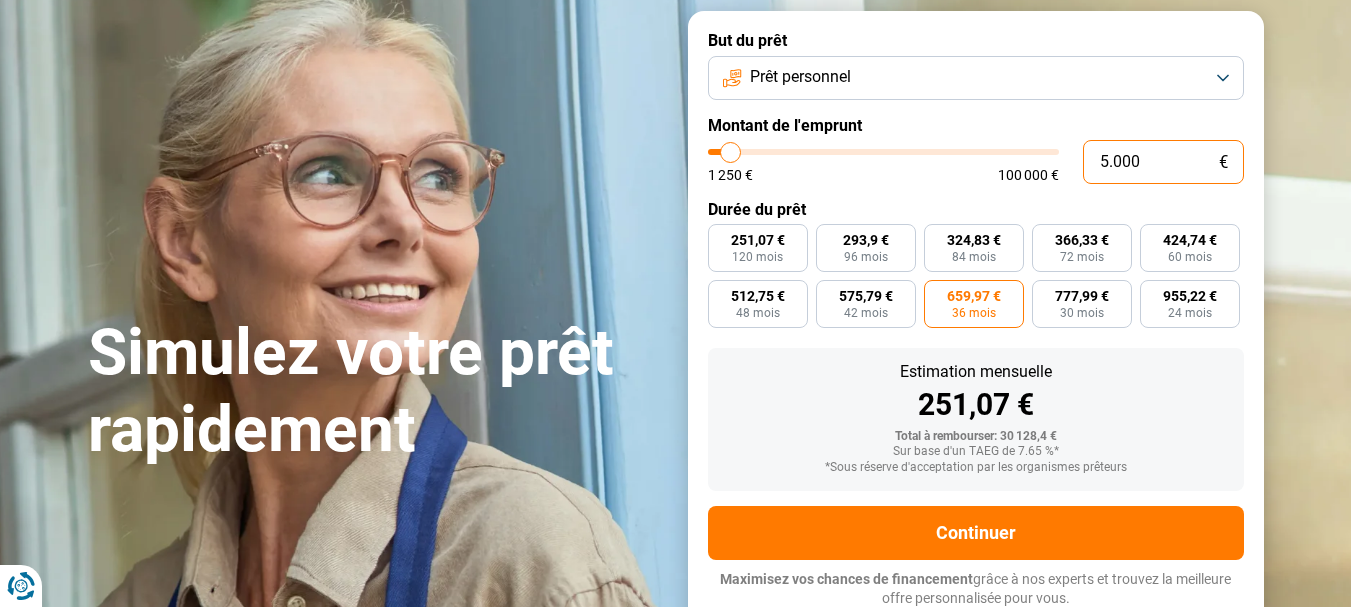 type on "5.000" 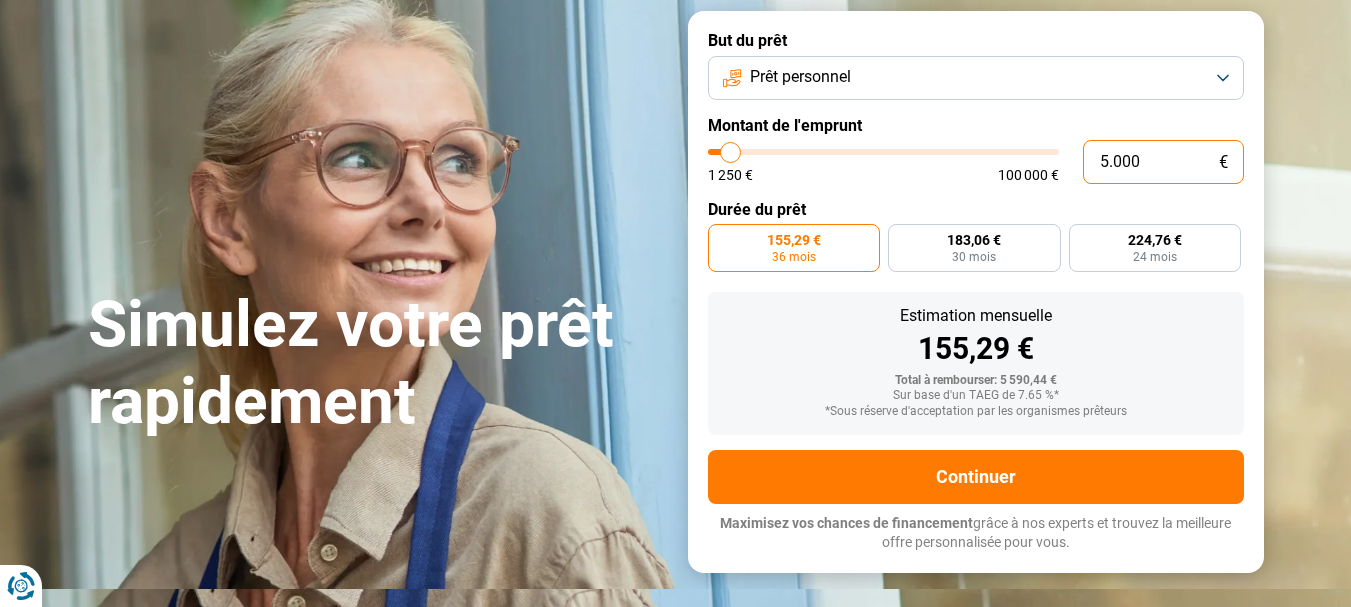 scroll, scrollTop: 71, scrollLeft: 0, axis: vertical 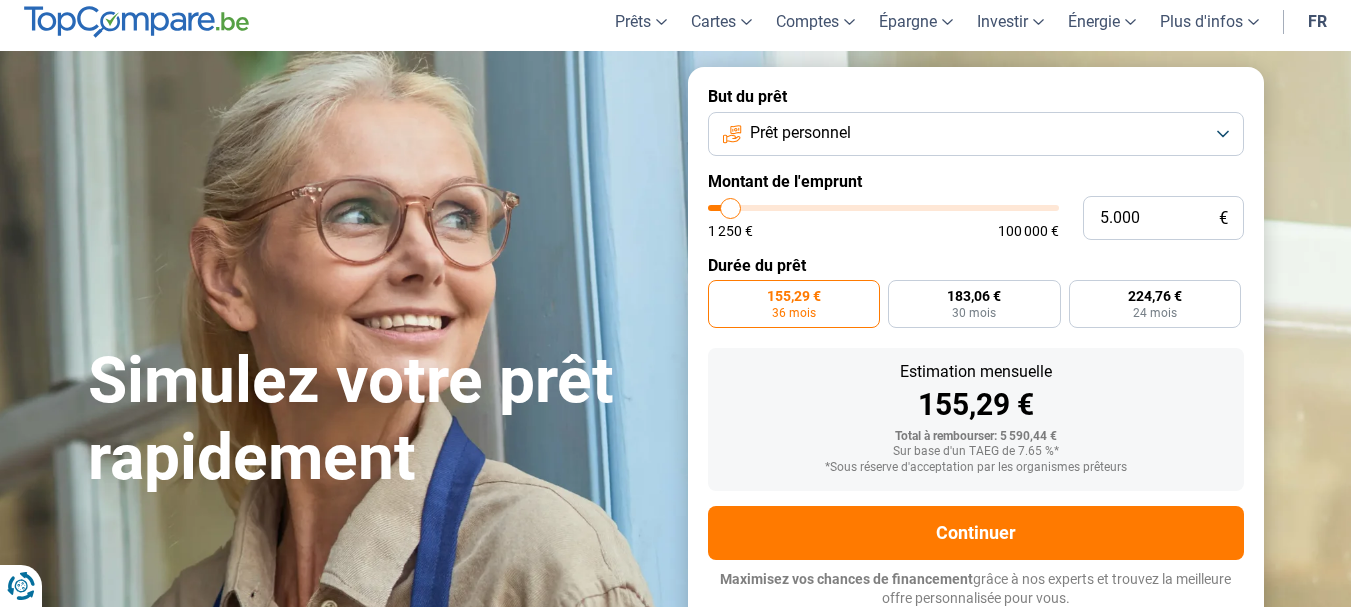 click on "Simulez votre prêt rapidement Simulez votre prêt rapidement But du prêt Prêt personnel Montant de l'emprunt 5.000 € 1 250 € 100 000 € Durée du prêt 155,29 € 36 mois 183,06 € 30 mois 224,76 € 24 mois Estimation mensuelle 155,29 € Total à rembourser: 5 590,44 € Sur base d'un TAEG de 7.65 %* *Sous réserve d'acceptation par les organismes prêteurs Continuer Maximisez vos chances de financement  grâce à nos experts et trouvez la meilleure offre personnalisée pour vous. 100.000+ simulations mensuelles réussies Maximisez vos chances de financement grâce à nos experts  Trouvez la meilleure offre personnalisée" at bounding box center (675, 347) 